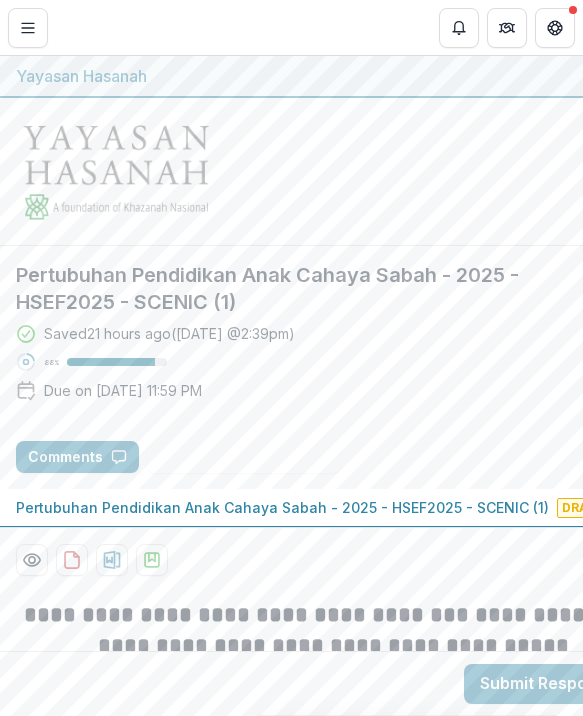 scroll, scrollTop: 0, scrollLeft: 0, axis: both 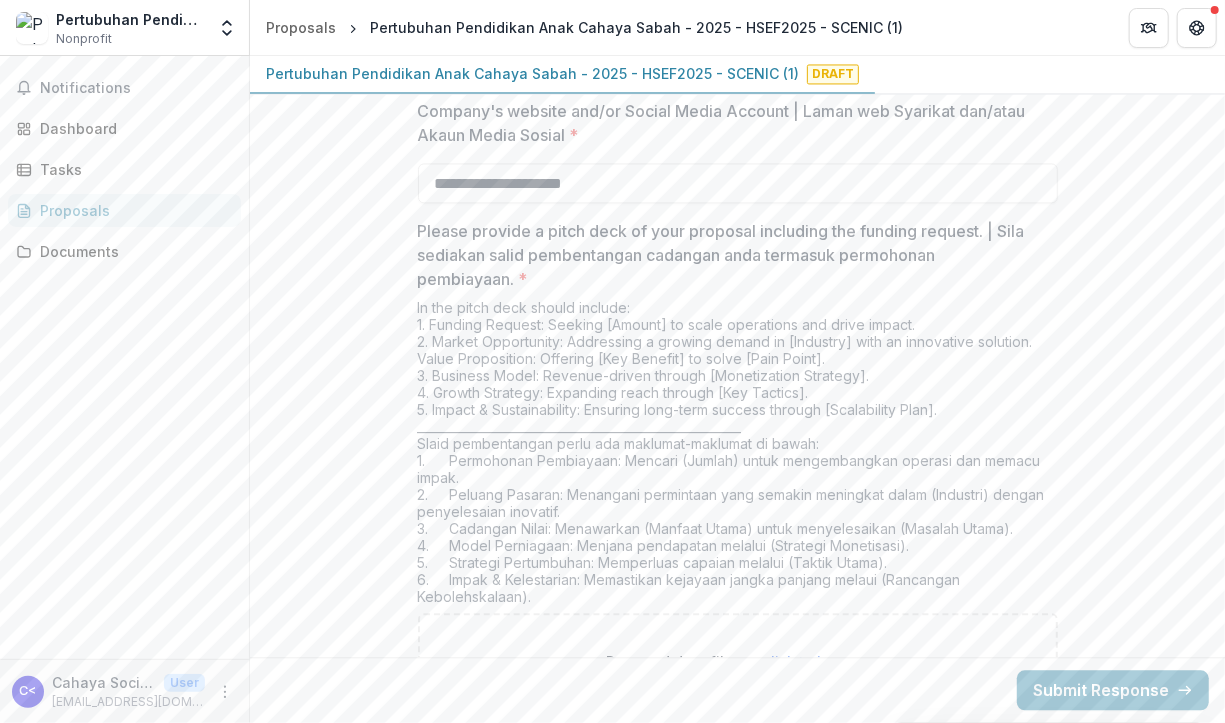 click on "click to browse" at bounding box center [816, 661] 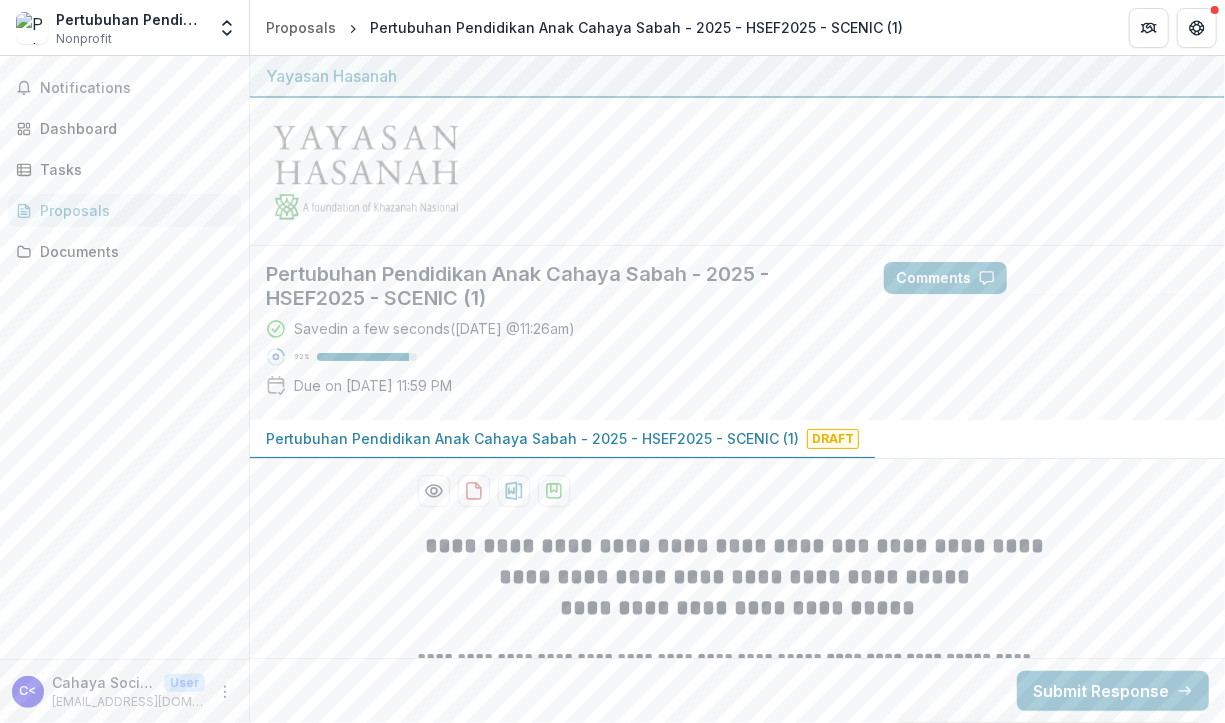 scroll, scrollTop: 280, scrollLeft: 0, axis: vertical 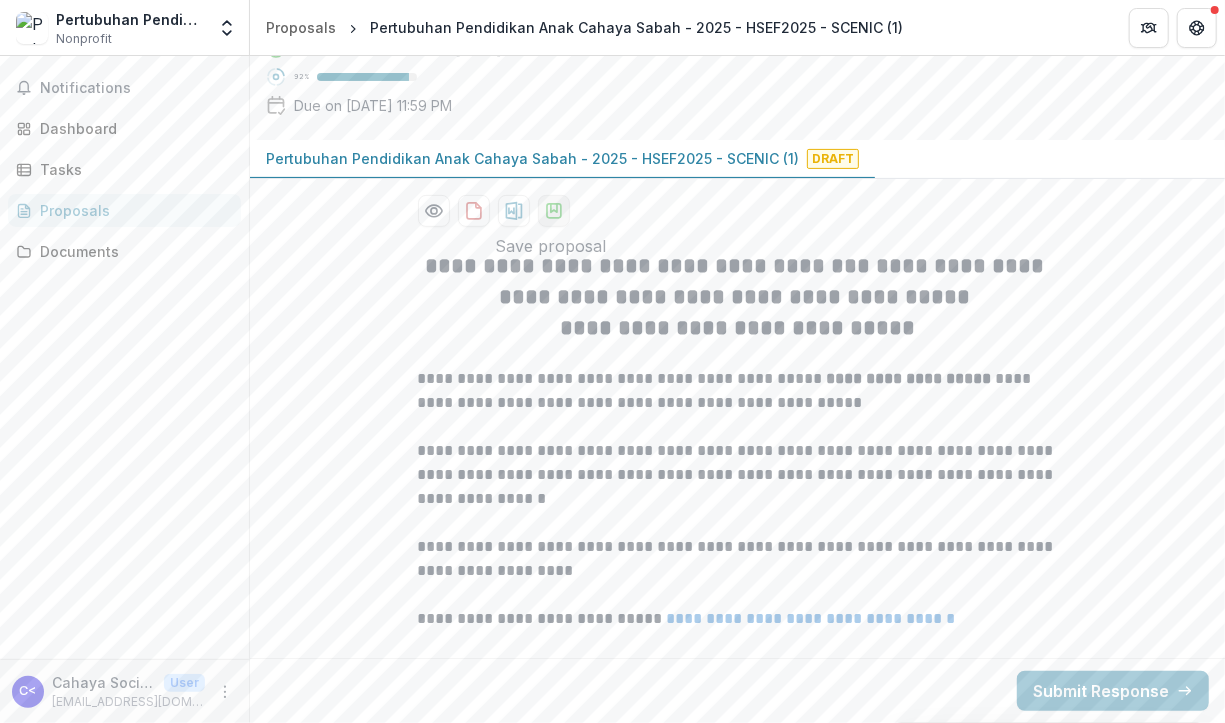 click 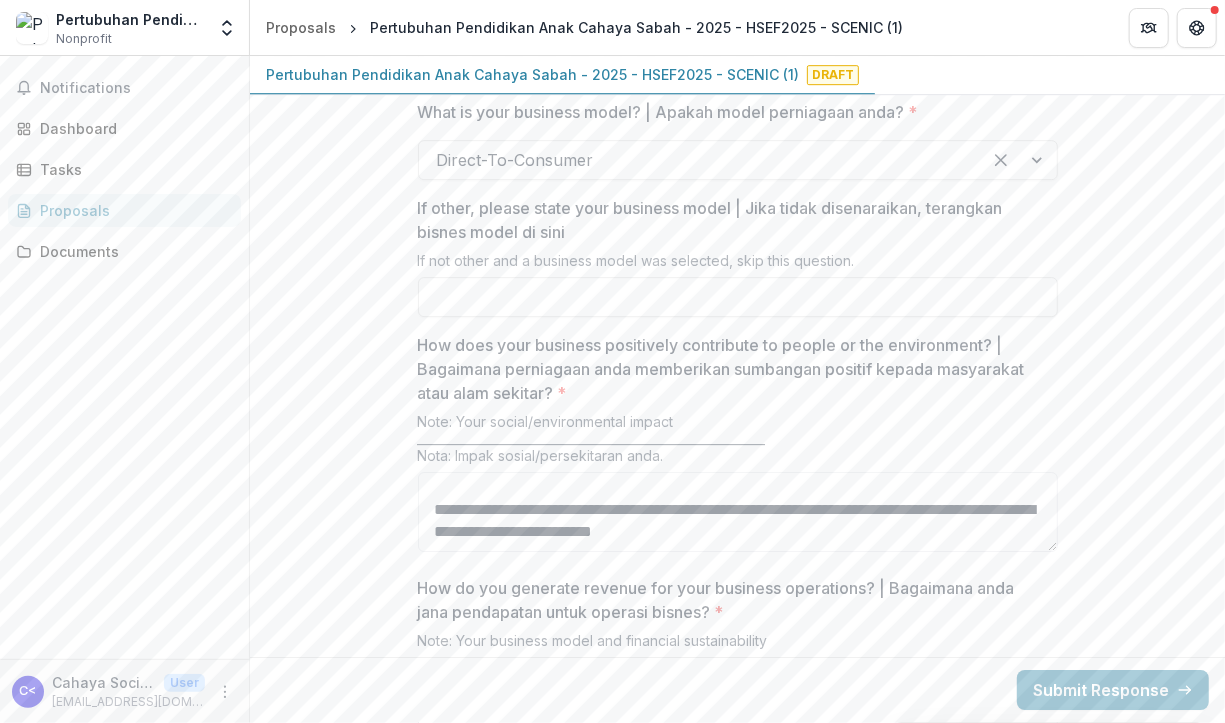 scroll, scrollTop: 3056, scrollLeft: 0, axis: vertical 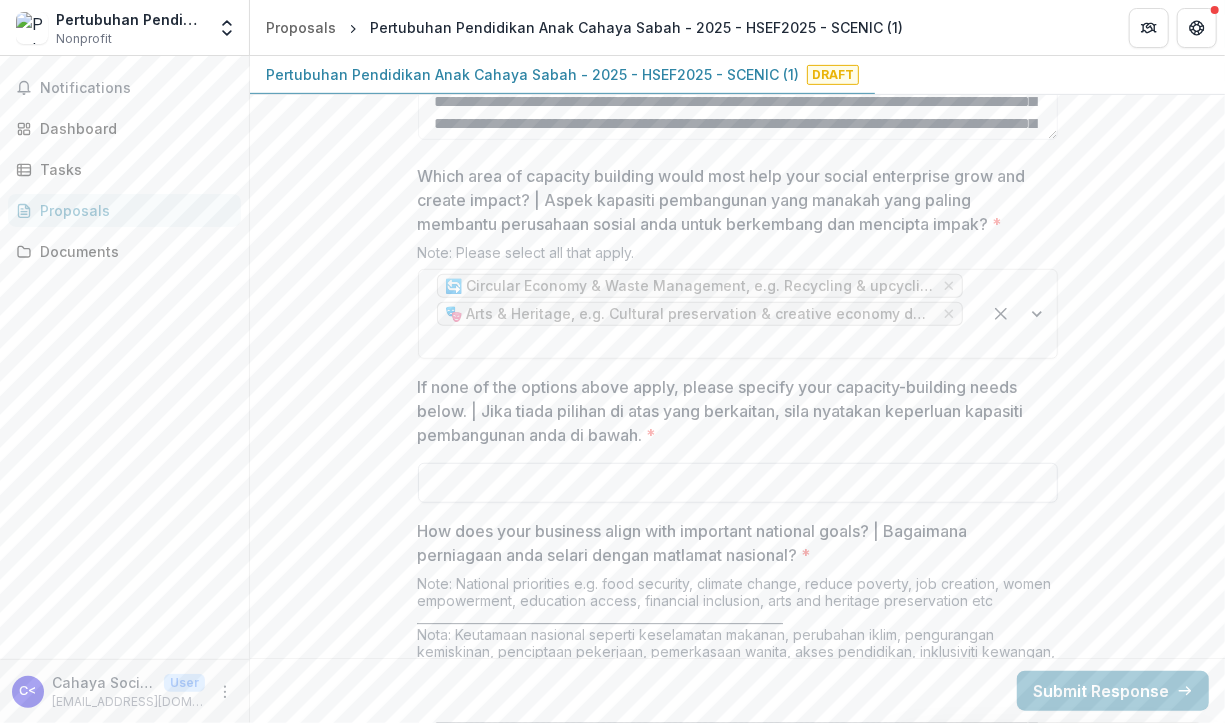 click on "If none of the options above apply, please specify your capacity-building needs below. | Jika tiada pilihan di atas yang berkaitan, sila nyatakan keperluan kapasiti pembangunan anda di bawah. *" at bounding box center [738, 483] 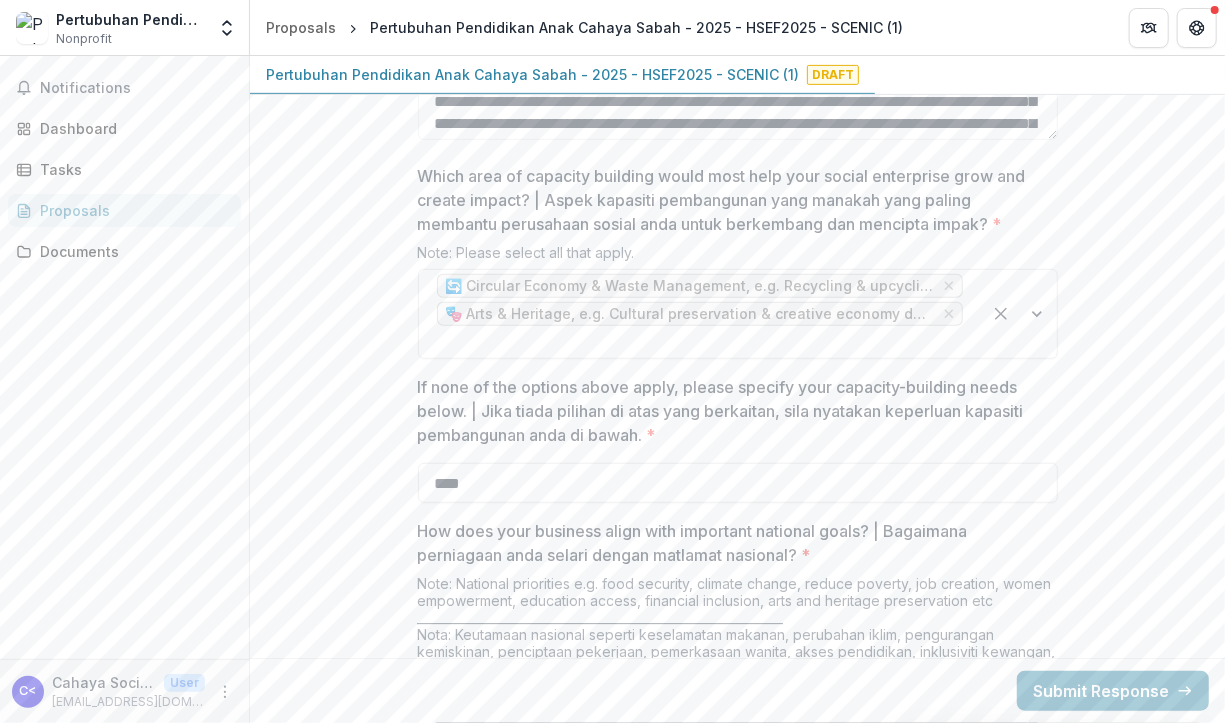 type on "****" 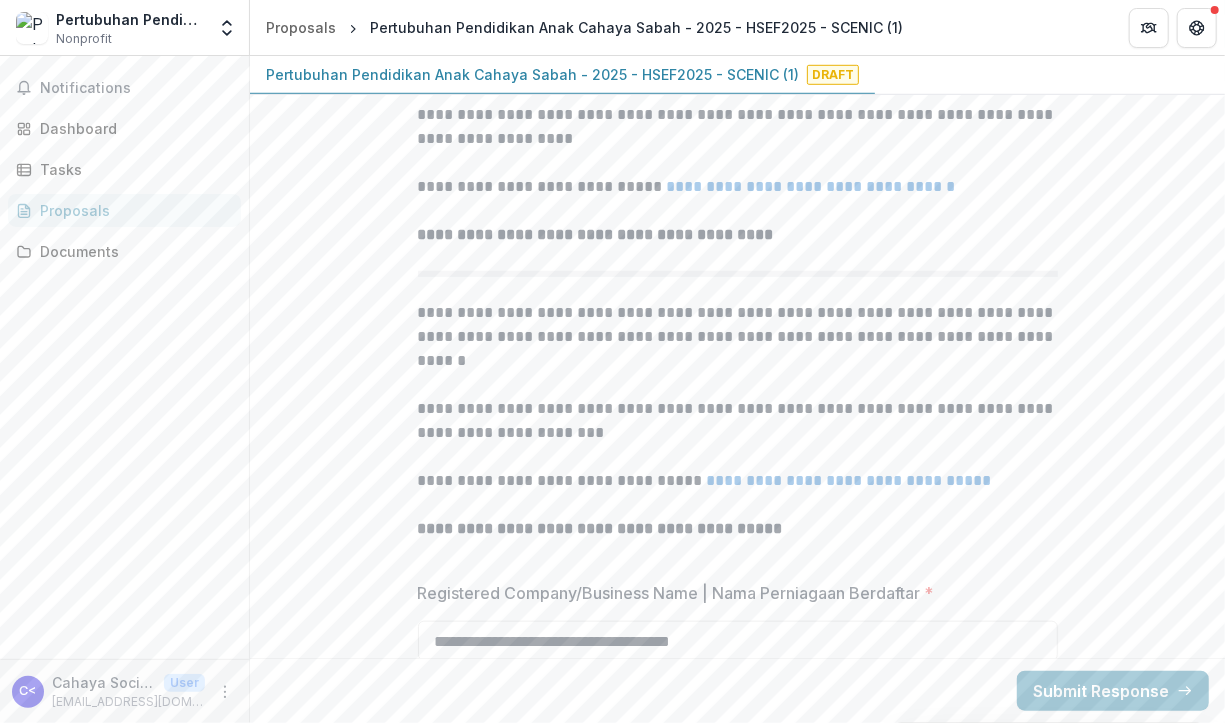 scroll, scrollTop: 0, scrollLeft: 0, axis: both 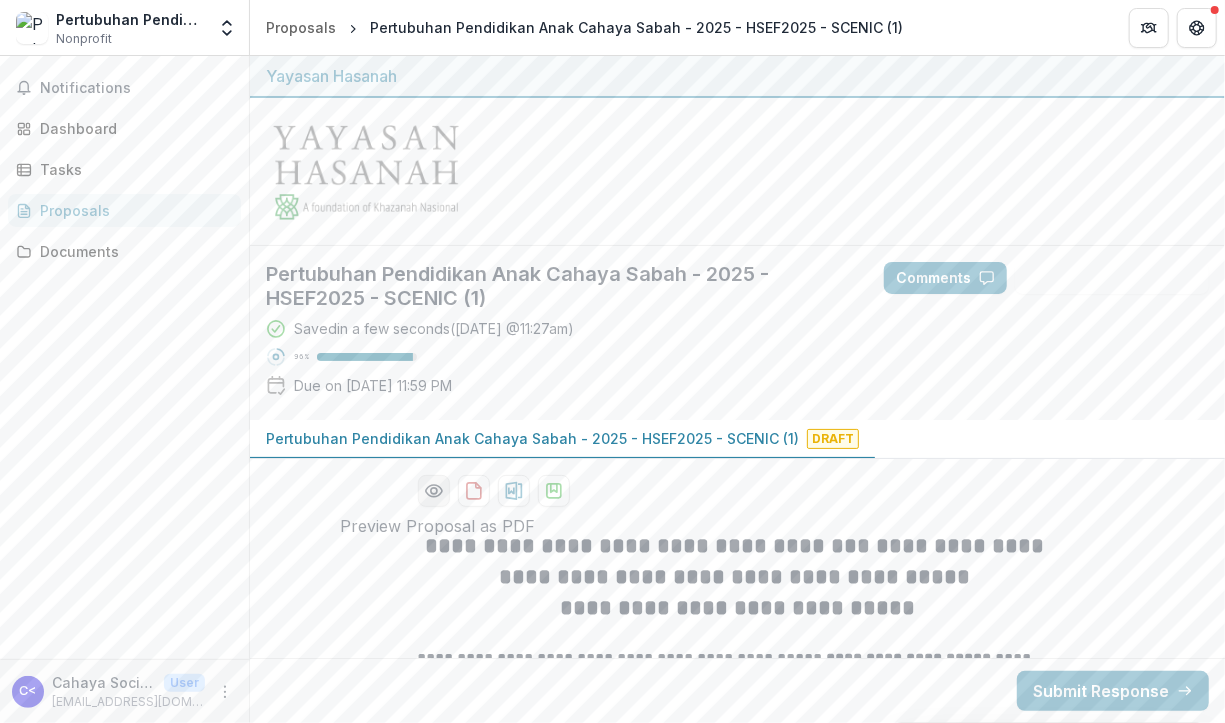 click 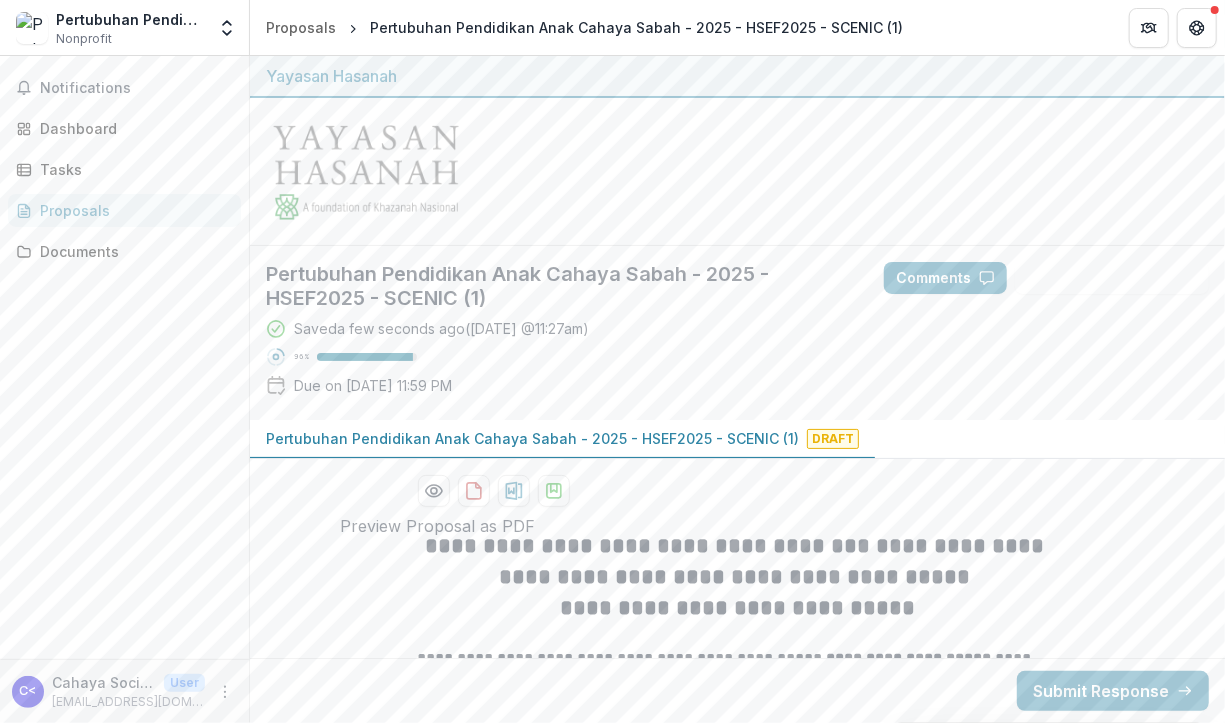 click at bounding box center (8, 735) 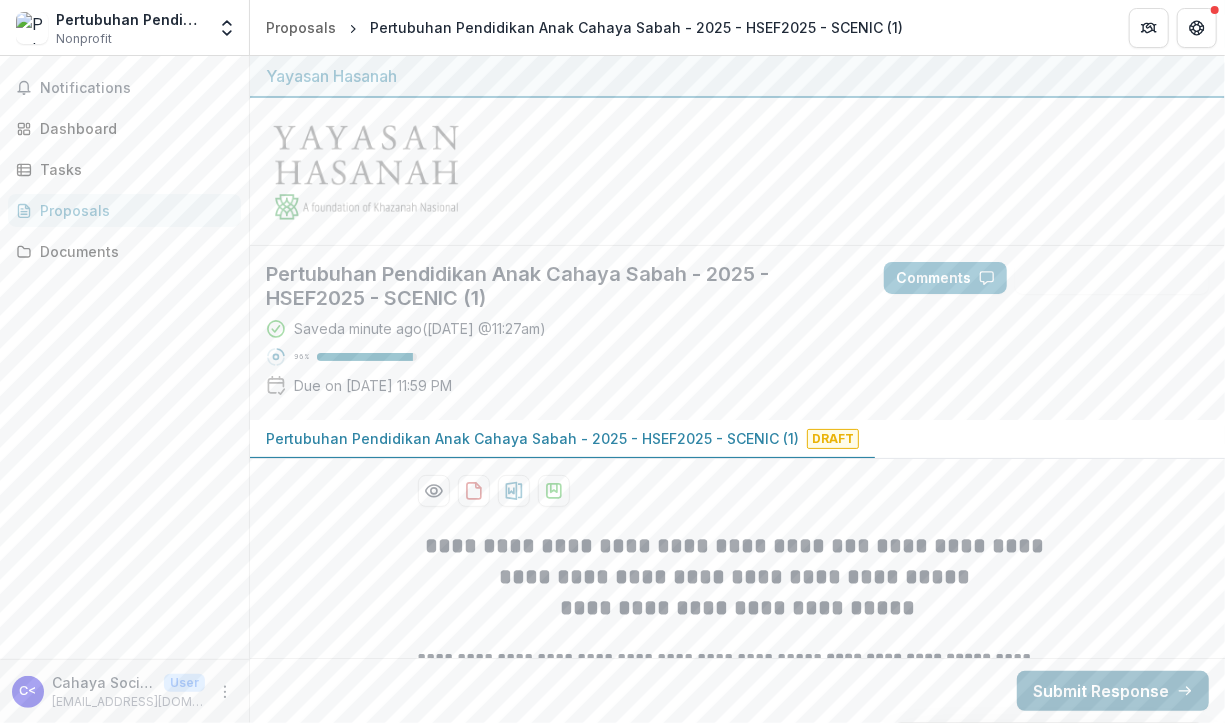 click on "Submit Response" at bounding box center [1113, 691] 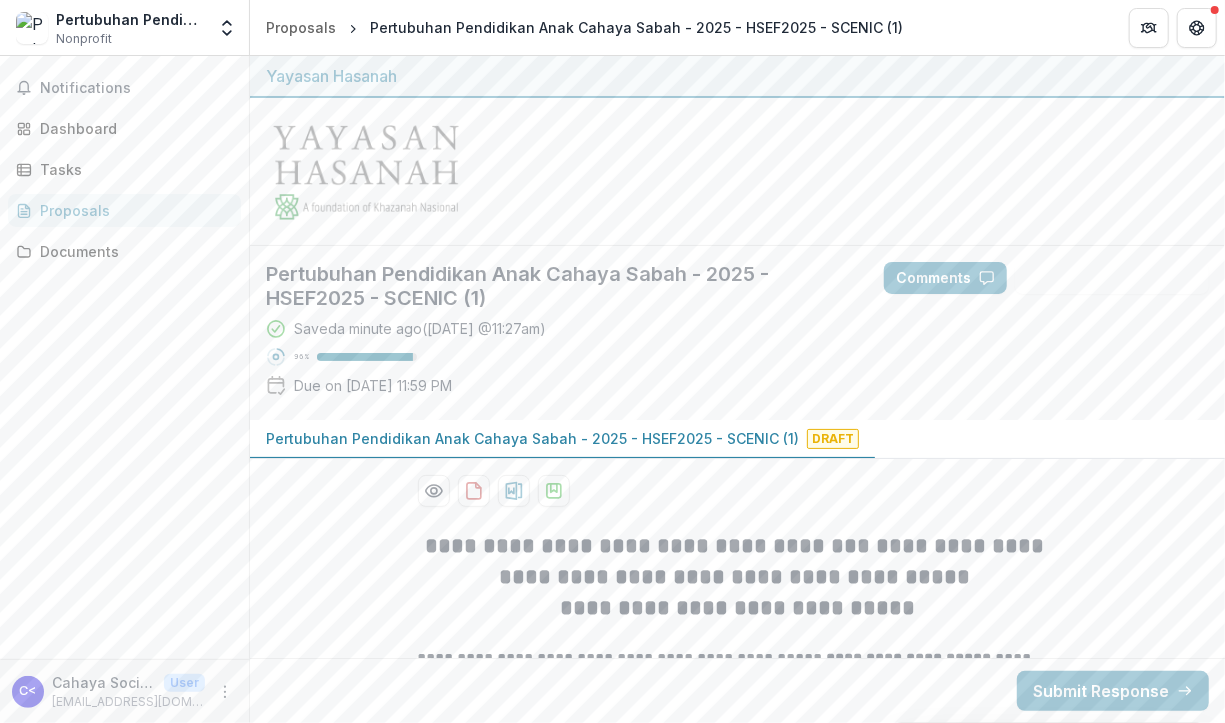 click on "Confirm" at bounding box center (82, 783) 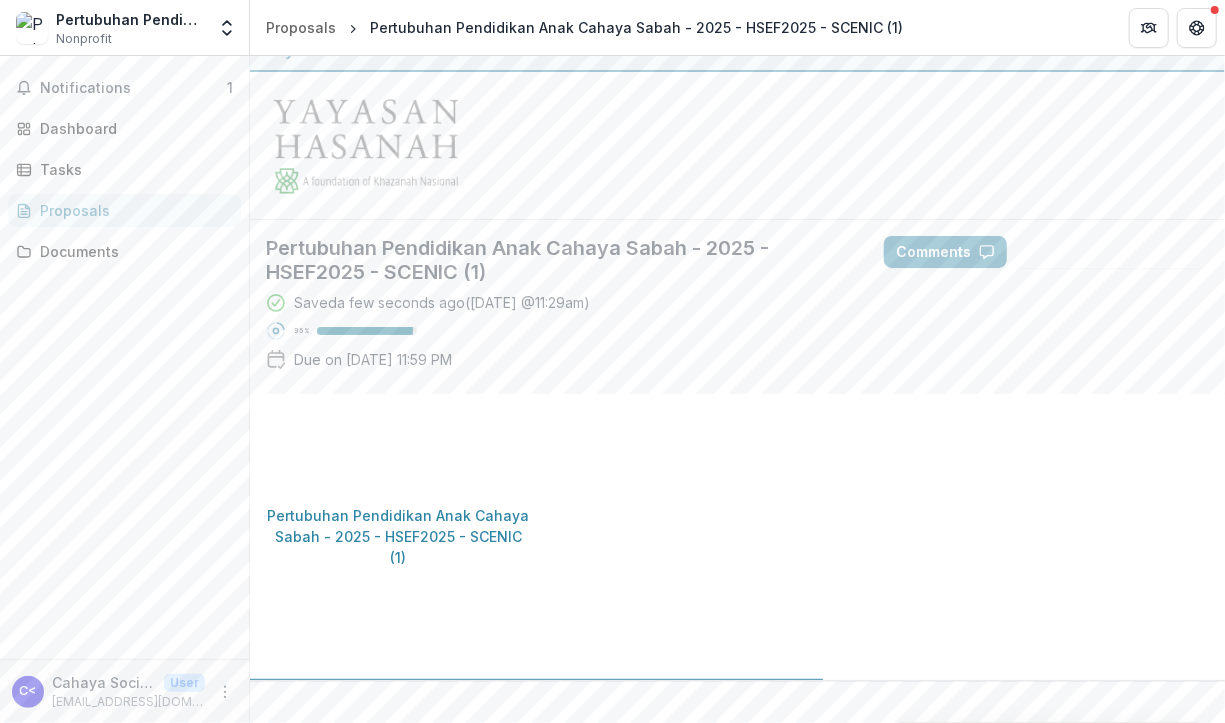 scroll, scrollTop: 0, scrollLeft: 0, axis: both 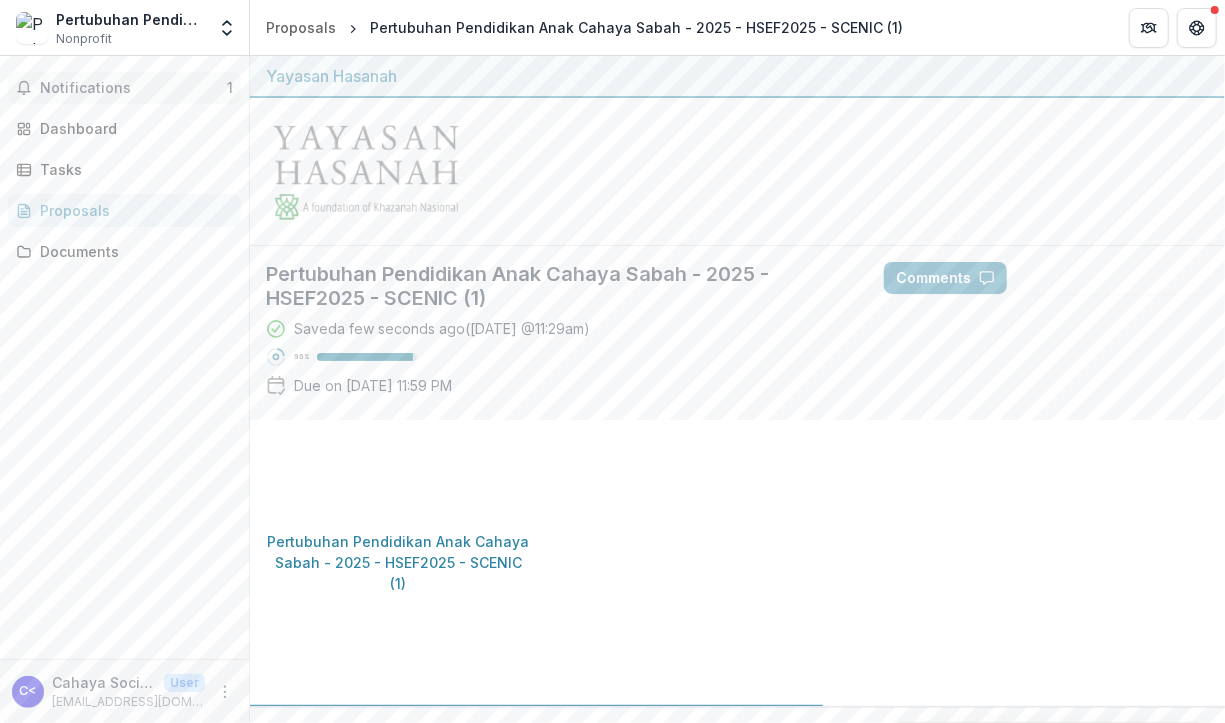click on "Notifications" at bounding box center (133, 88) 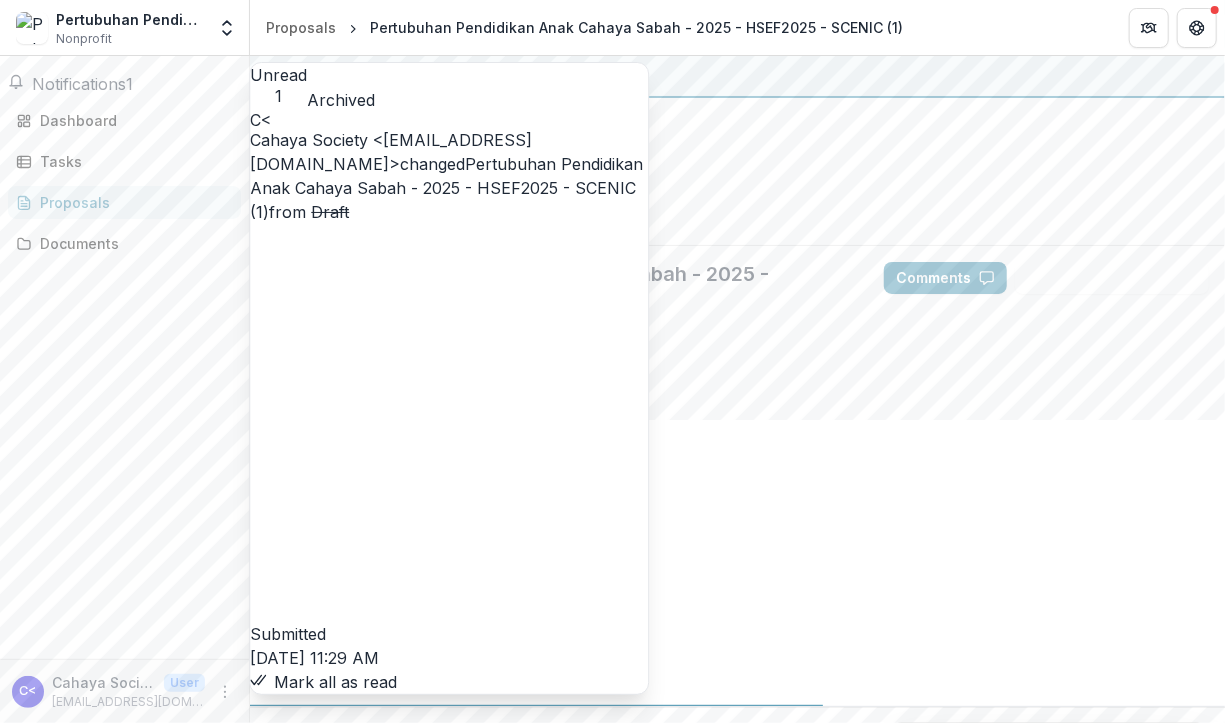 click on "Mark all as read" at bounding box center [323, 682] 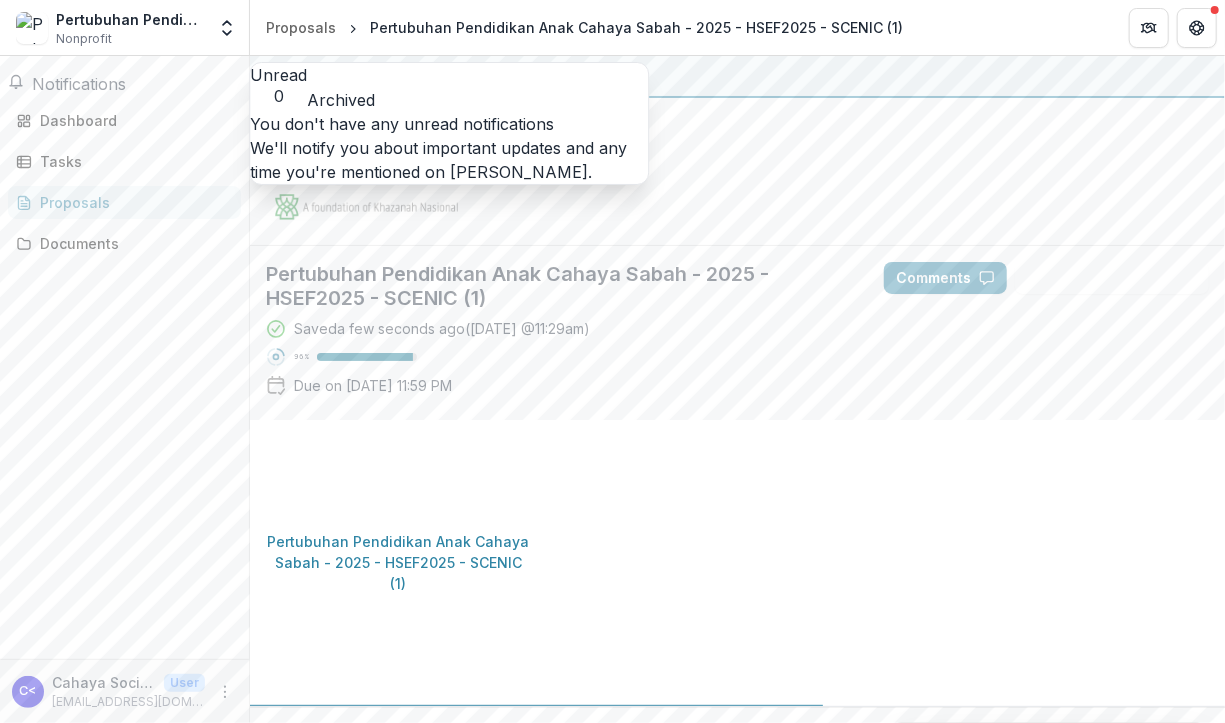 click on "Notifications" at bounding box center (79, 84) 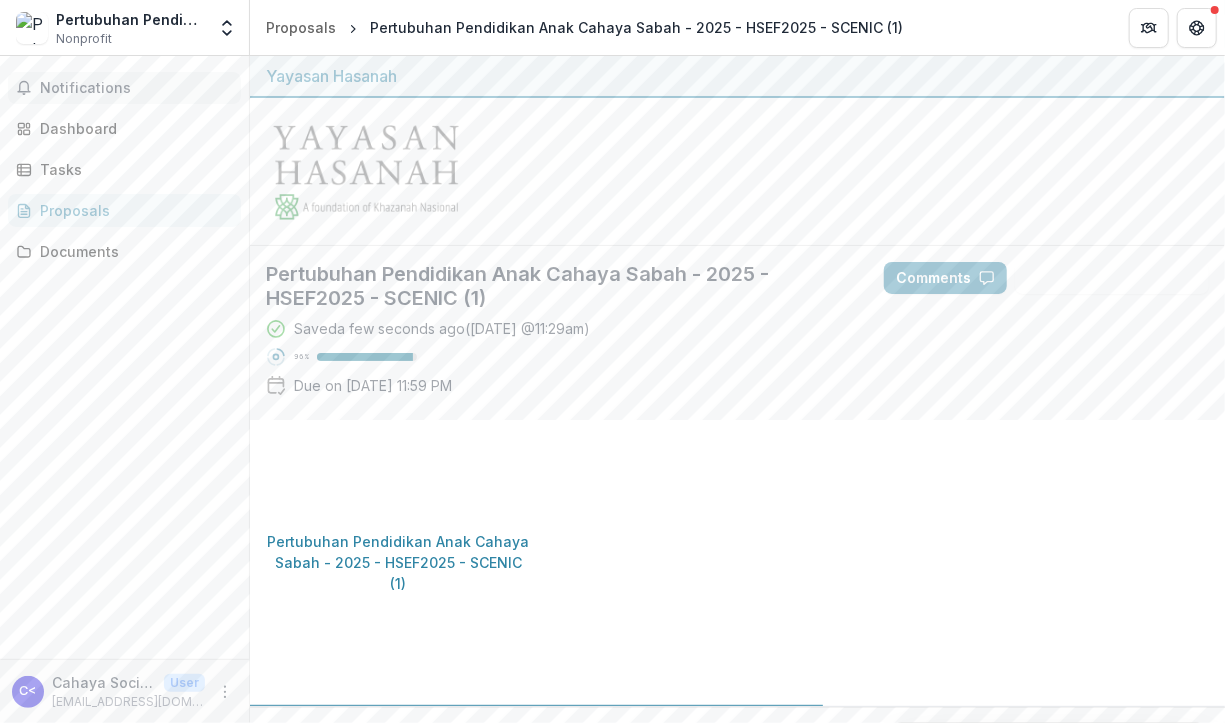 click on "Notifications" at bounding box center [136, 88] 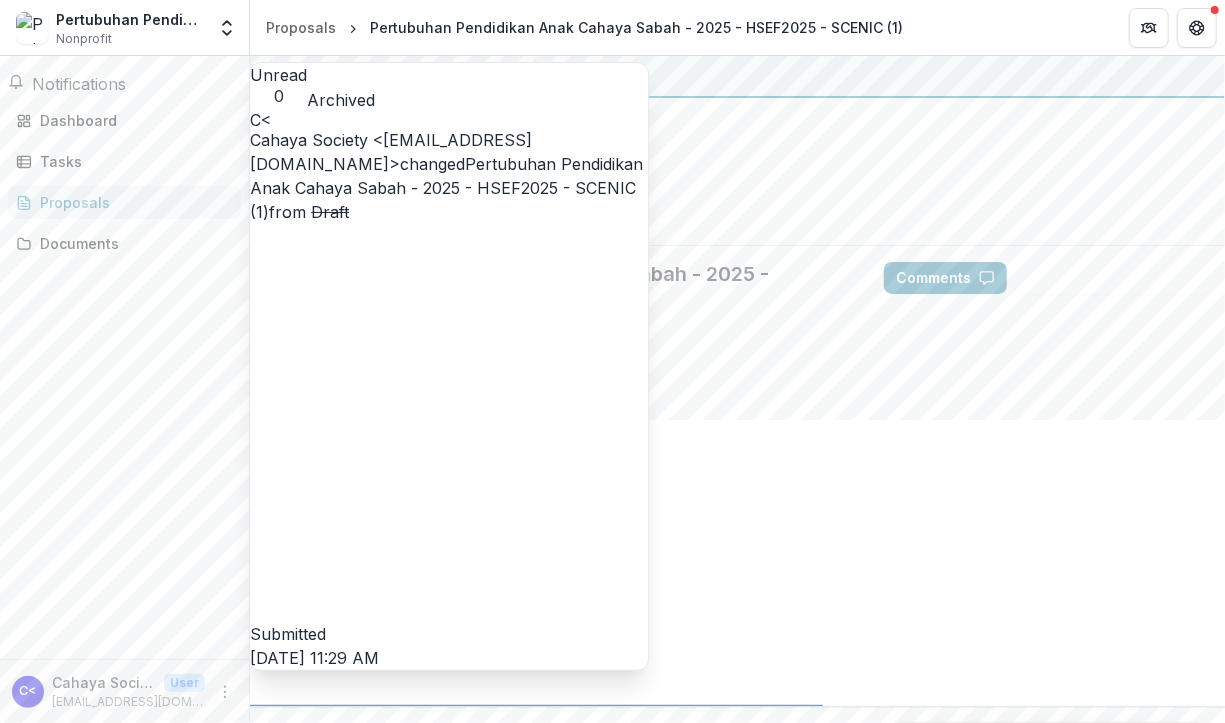 click on "Archived" at bounding box center [341, 100] 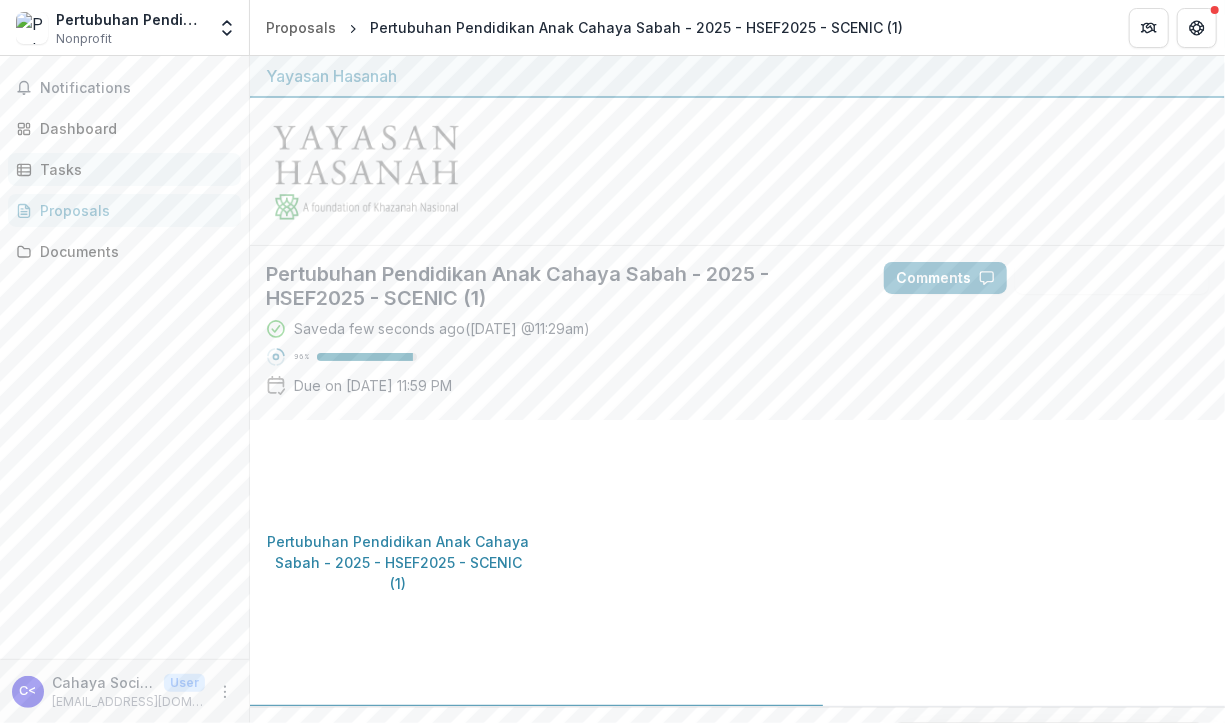 click on "Tasks" at bounding box center (132, 169) 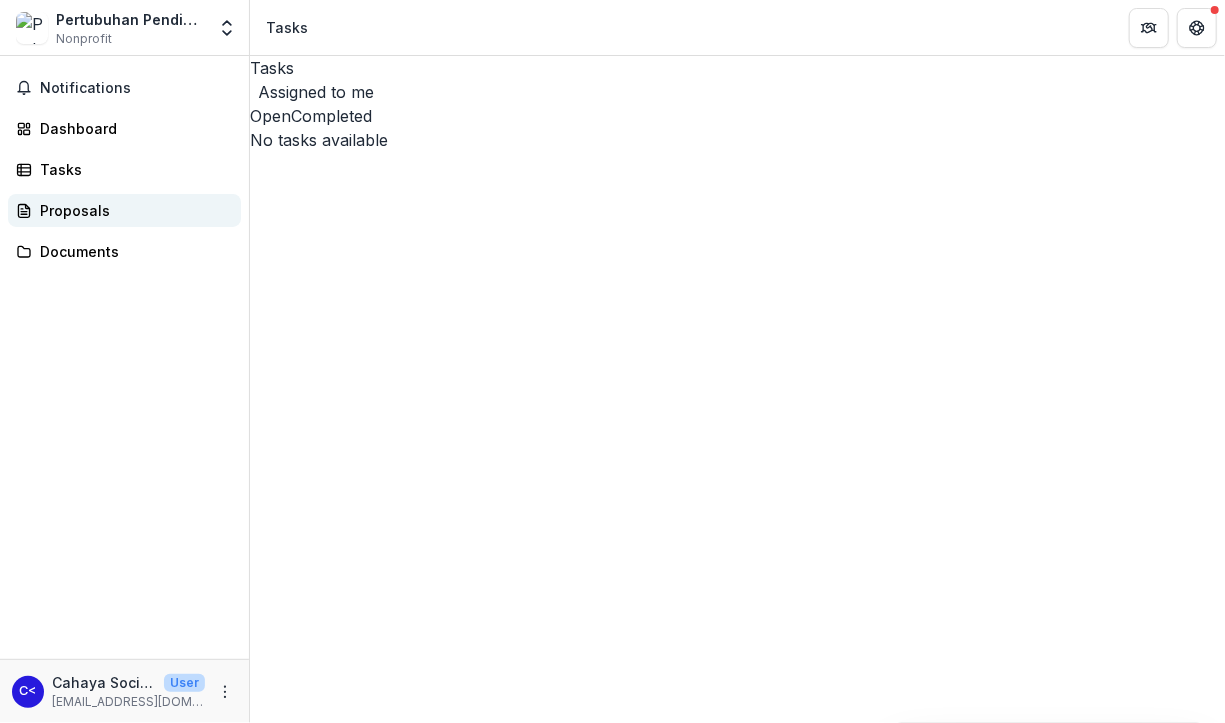 click on "Proposals" at bounding box center [132, 210] 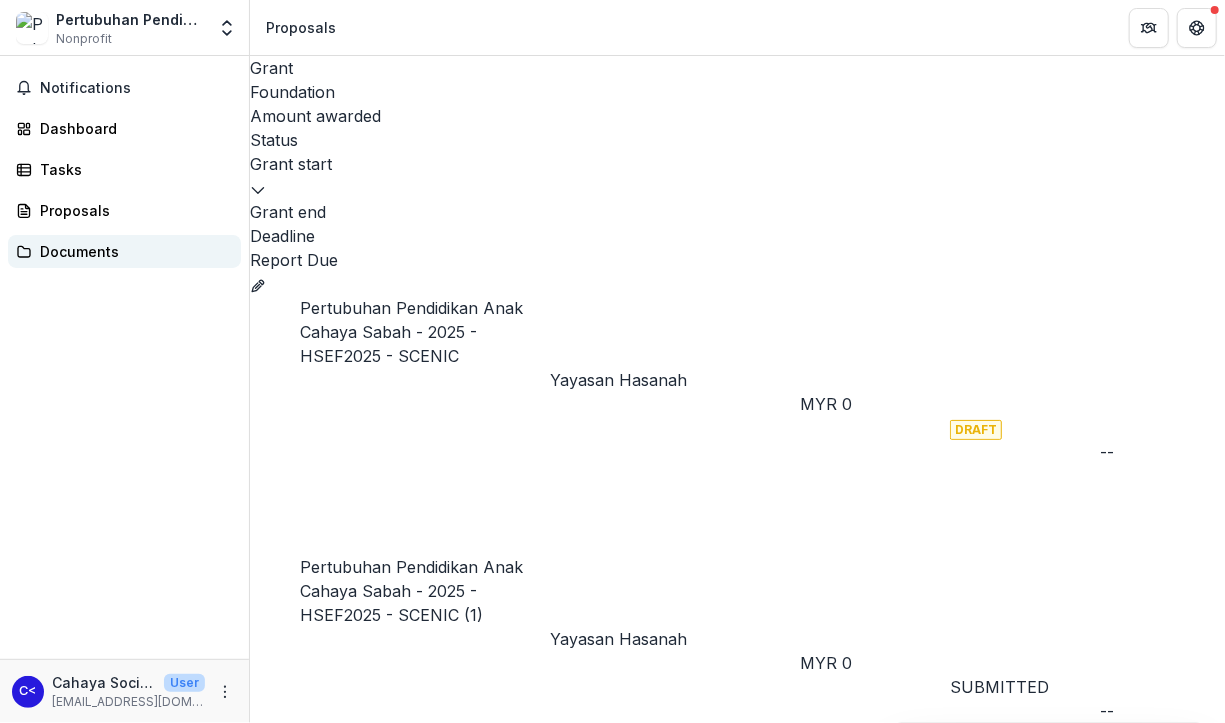 click on "Documents" at bounding box center [132, 251] 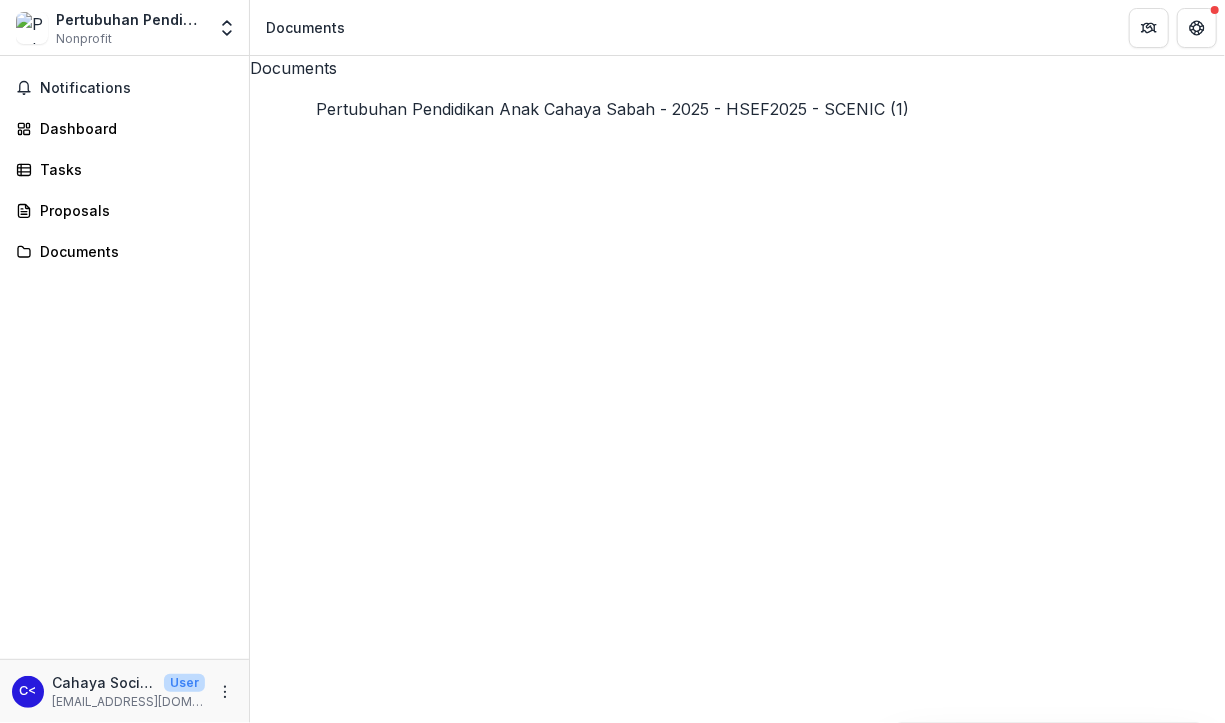 click on "Pertubuhan Pendidikan Anak Cahaya Sabah - 2025 - HSEF2025 - SCENIC (1)" at bounding box center (546, 1083) 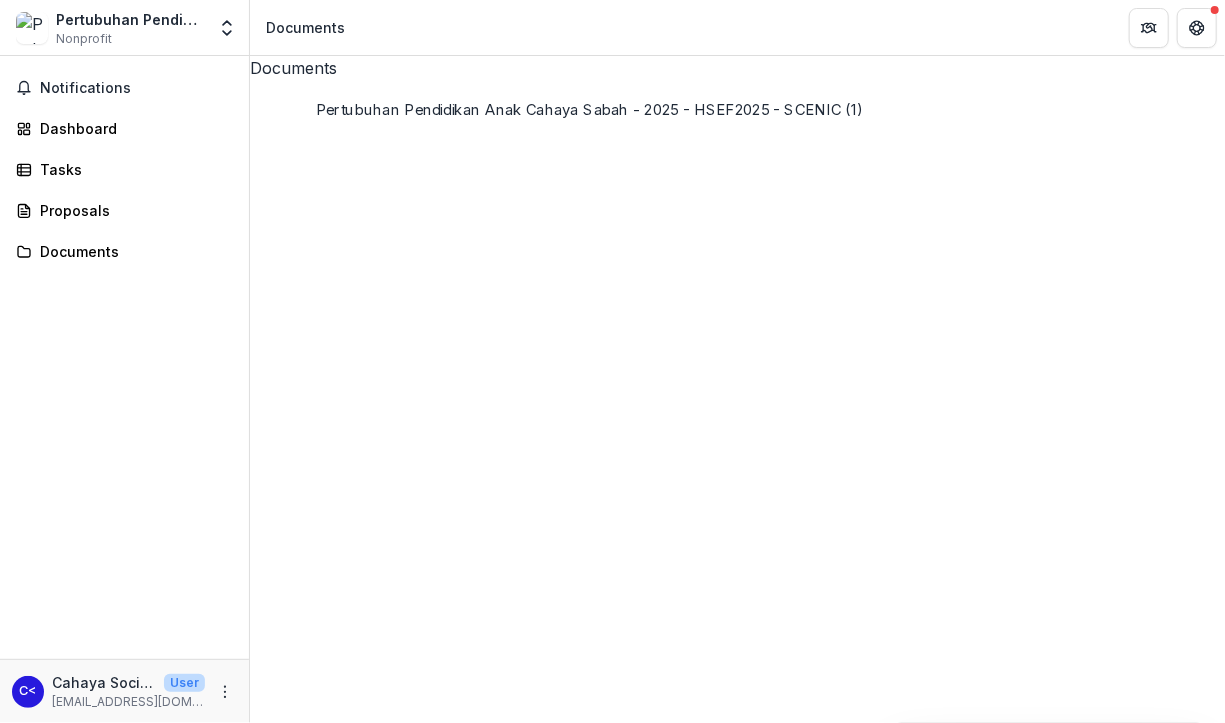 click on "Pertubuhan Pendidikan Anak Cahaya Sabah - 2025 - HSEF2025 - SCENIC (1)" at bounding box center [546, 1083] 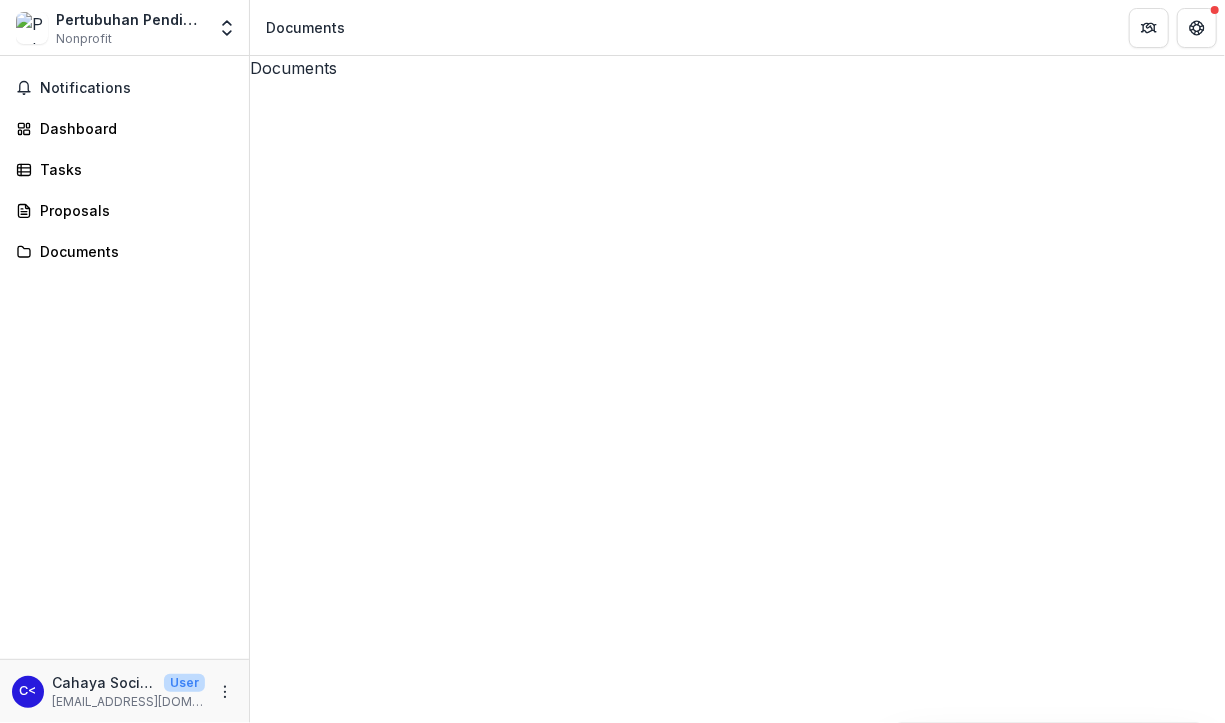 drag, startPoint x: 410, startPoint y: 142, endPoint x: 304, endPoint y: 138, distance: 106.07545 